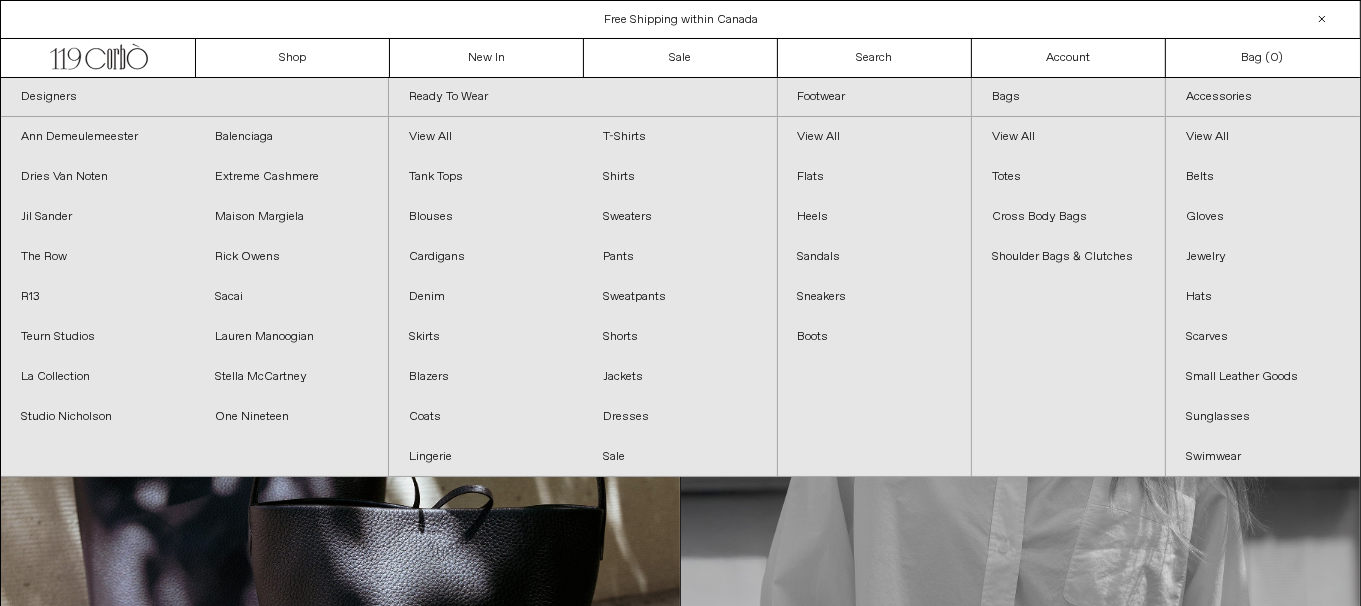 scroll, scrollTop: 0, scrollLeft: 0, axis: both 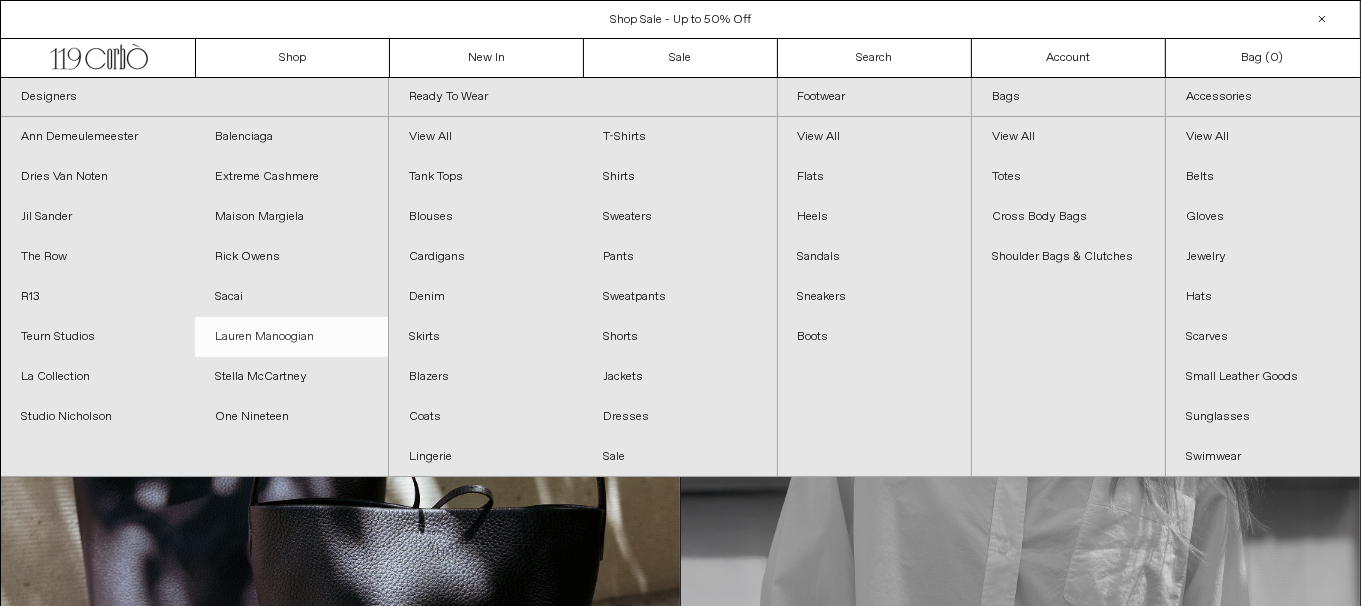 click on "Lauren Manoogian" at bounding box center [292, 337] 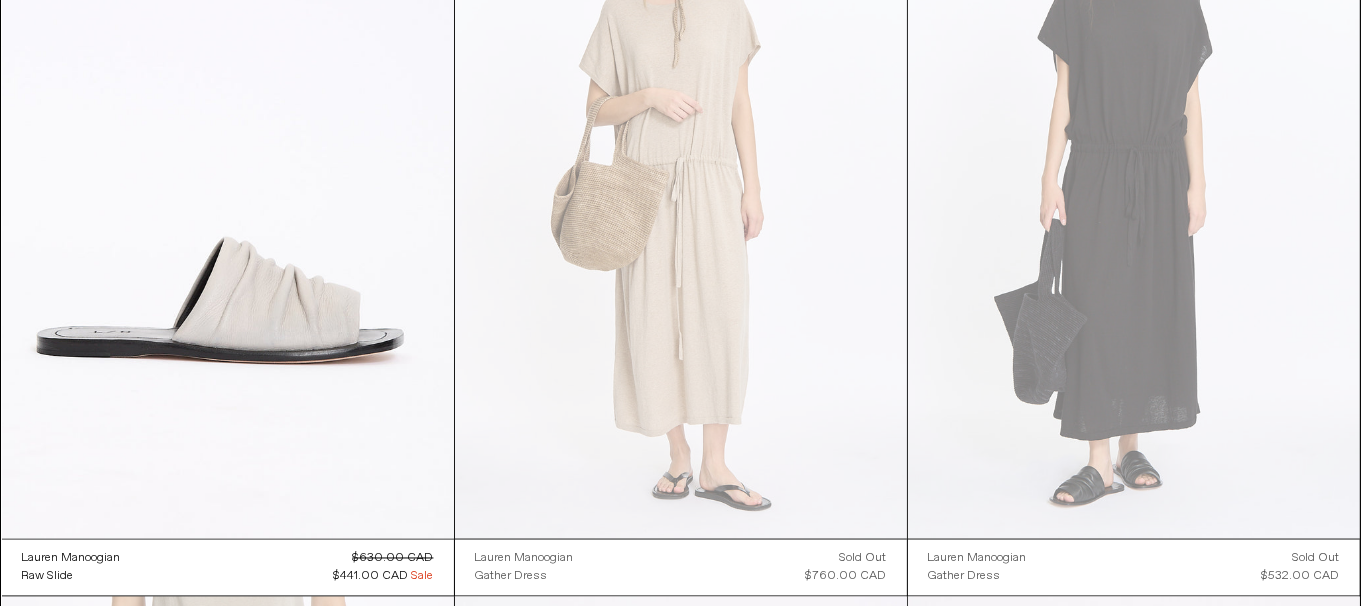scroll, scrollTop: 2700, scrollLeft: 0, axis: vertical 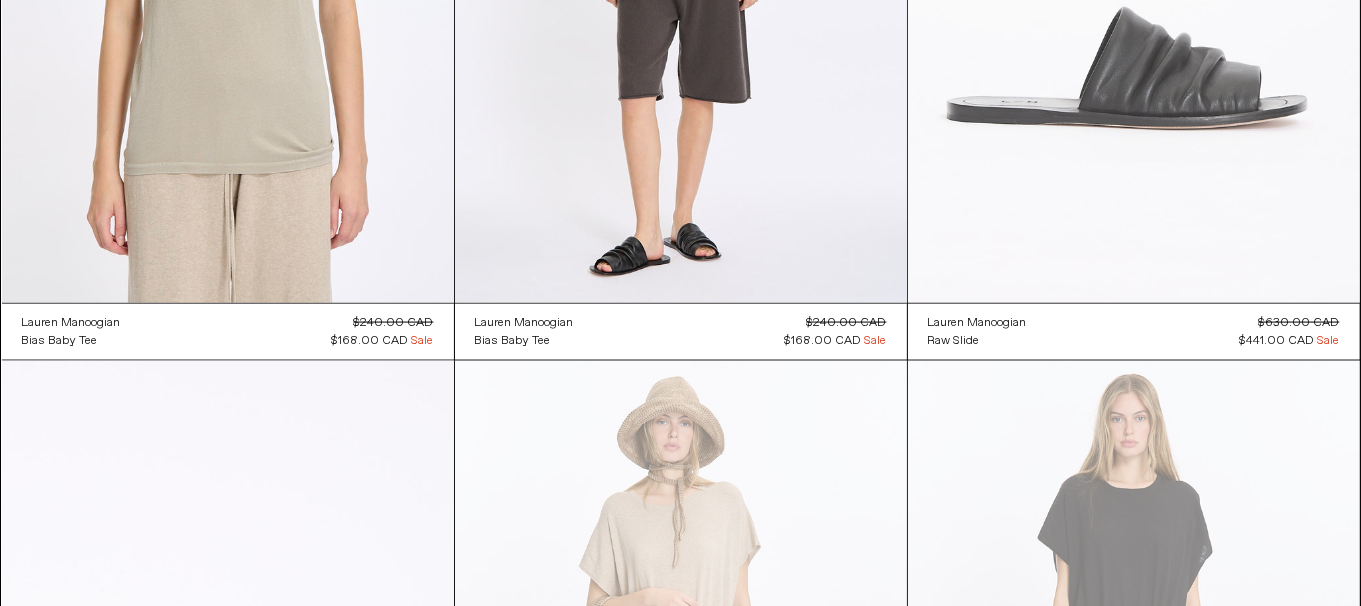 click at bounding box center (1134, -36) 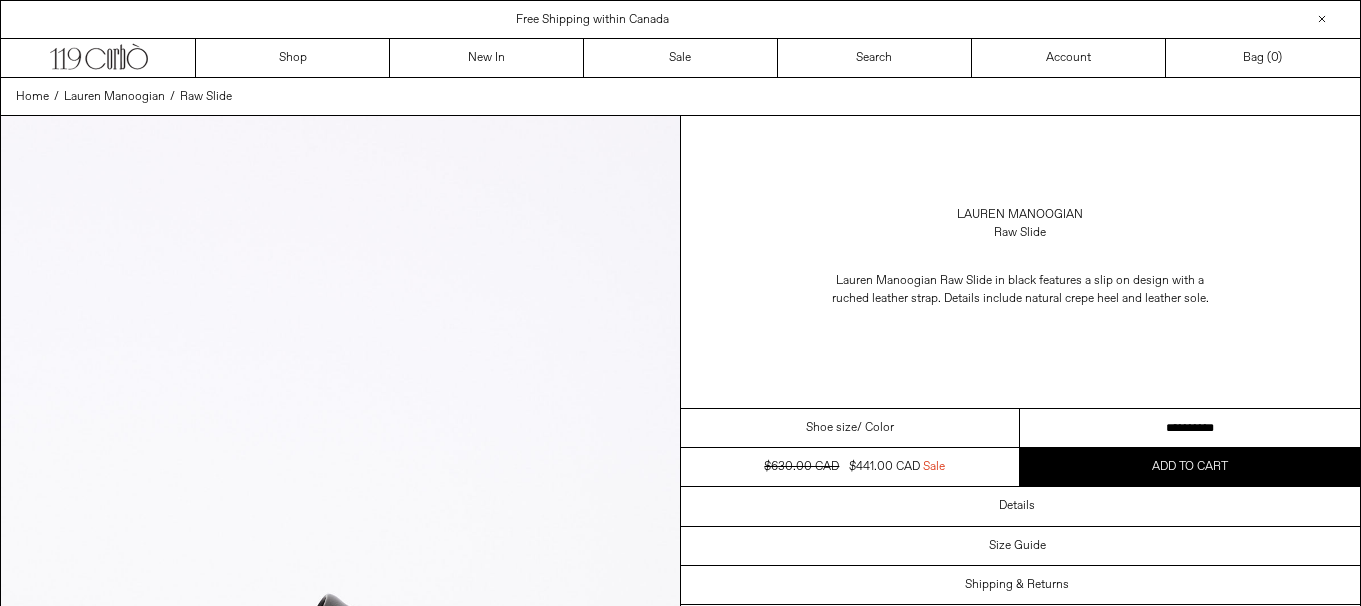 scroll, scrollTop: 0, scrollLeft: 0, axis: both 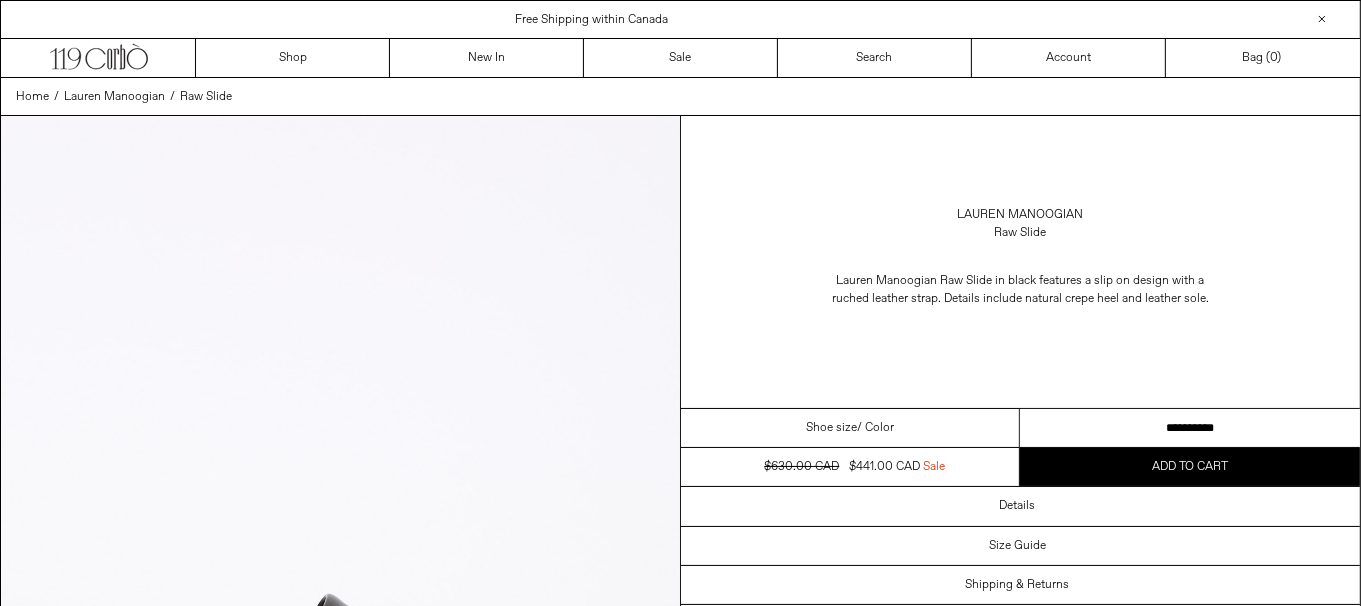 drag, startPoint x: 0, startPoint y: 0, endPoint x: 1374, endPoint y: 430, distance: 1439.7139 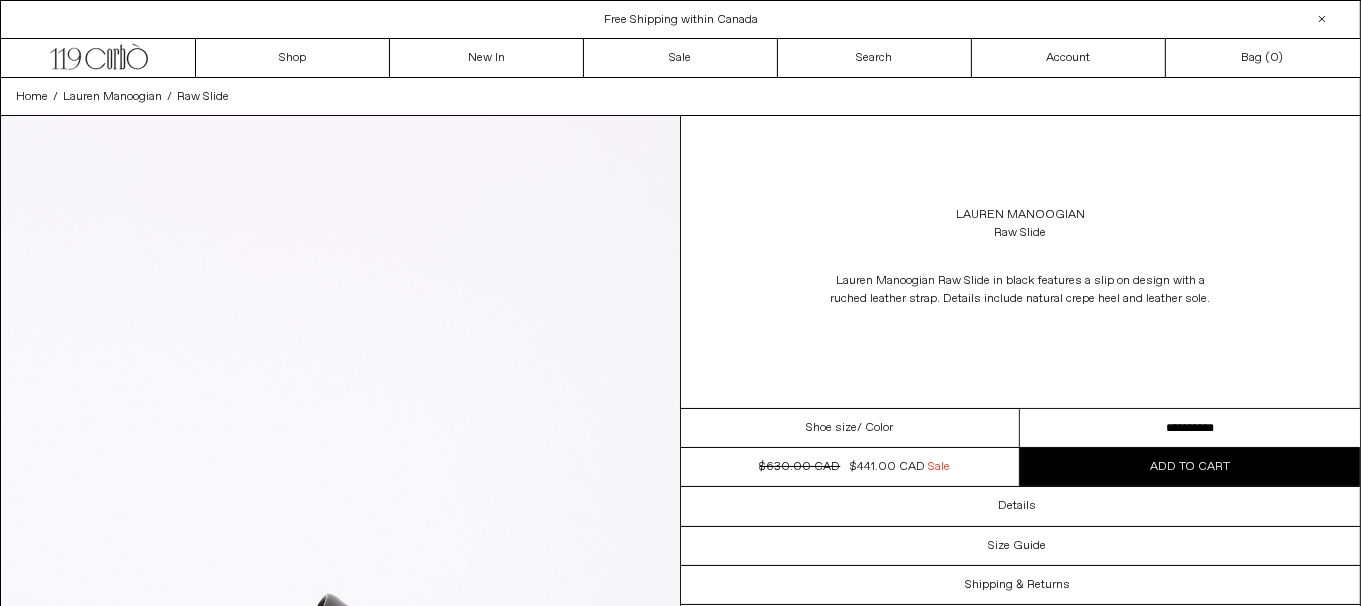 scroll, scrollTop: 0, scrollLeft: 0, axis: both 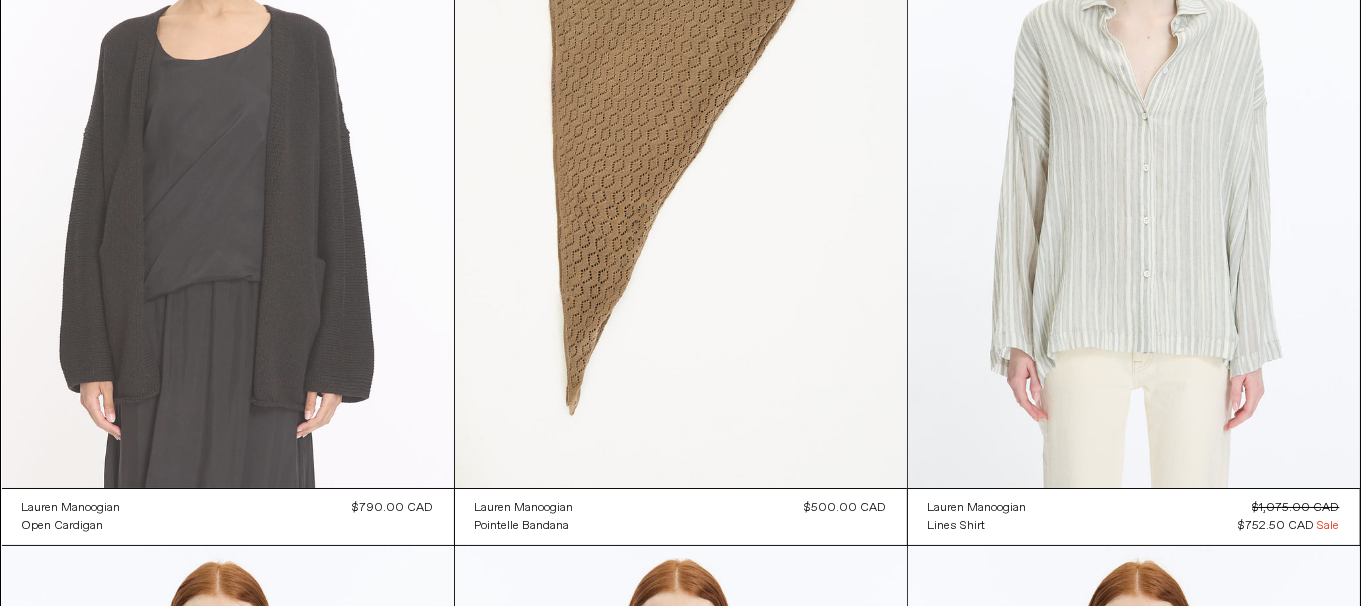 click at bounding box center [228, 149] 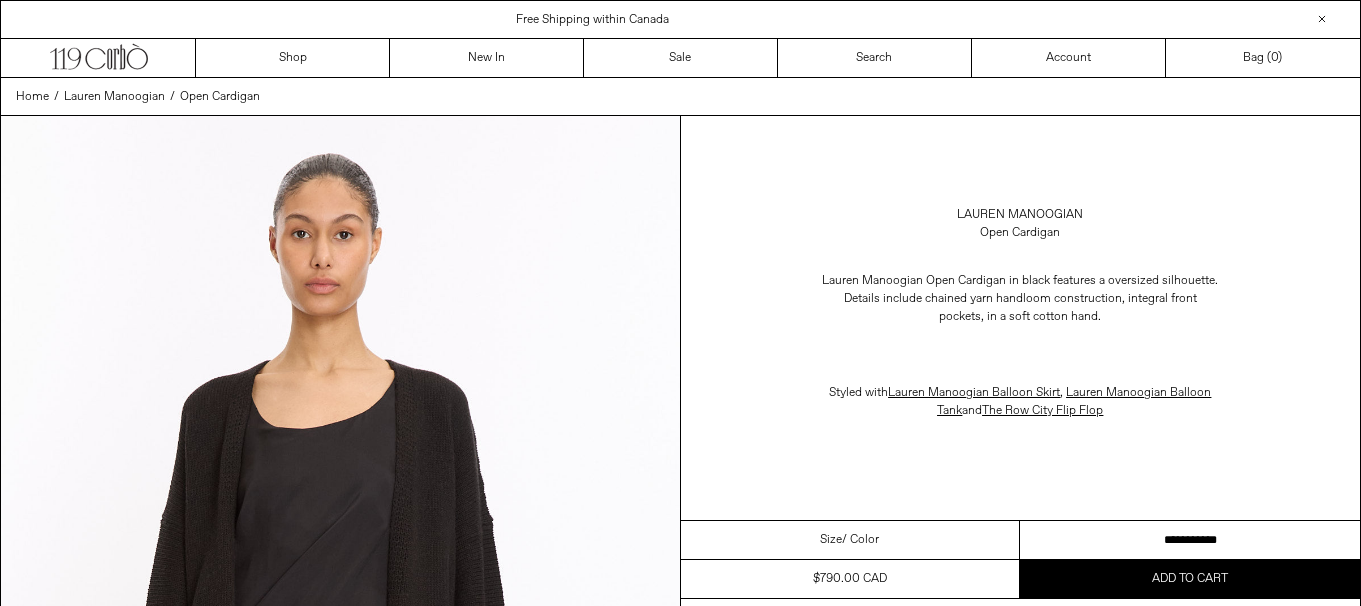 scroll, scrollTop: 0, scrollLeft: 0, axis: both 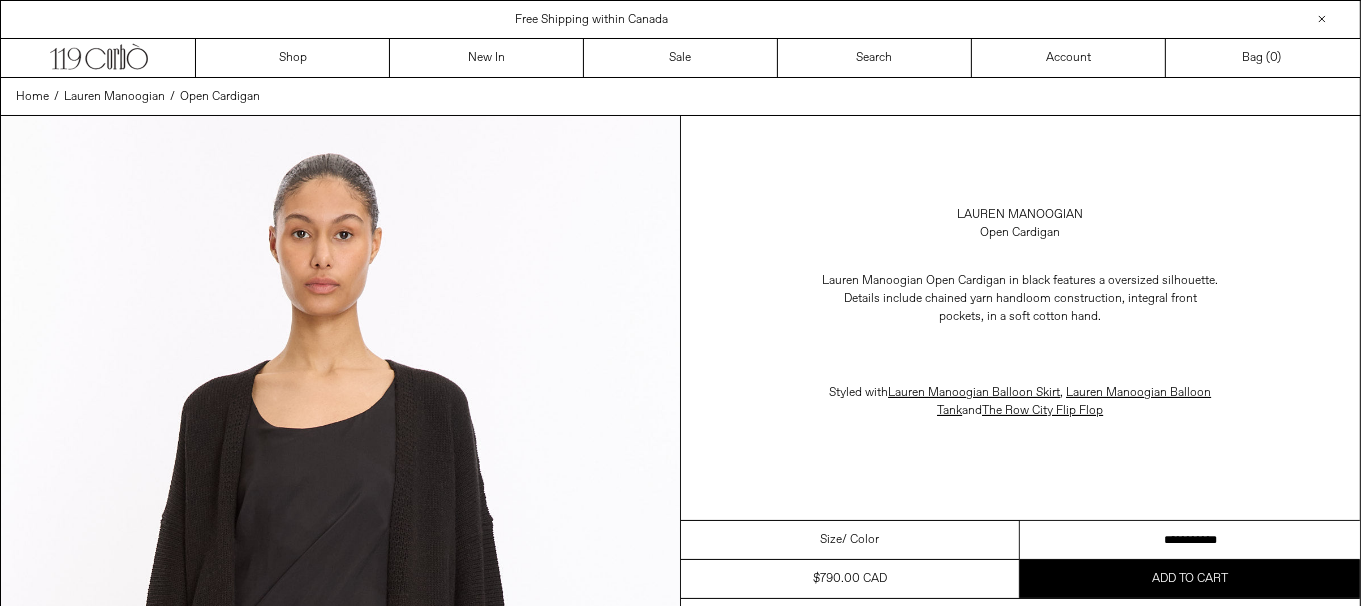 click on "**********" at bounding box center (1190, 540) 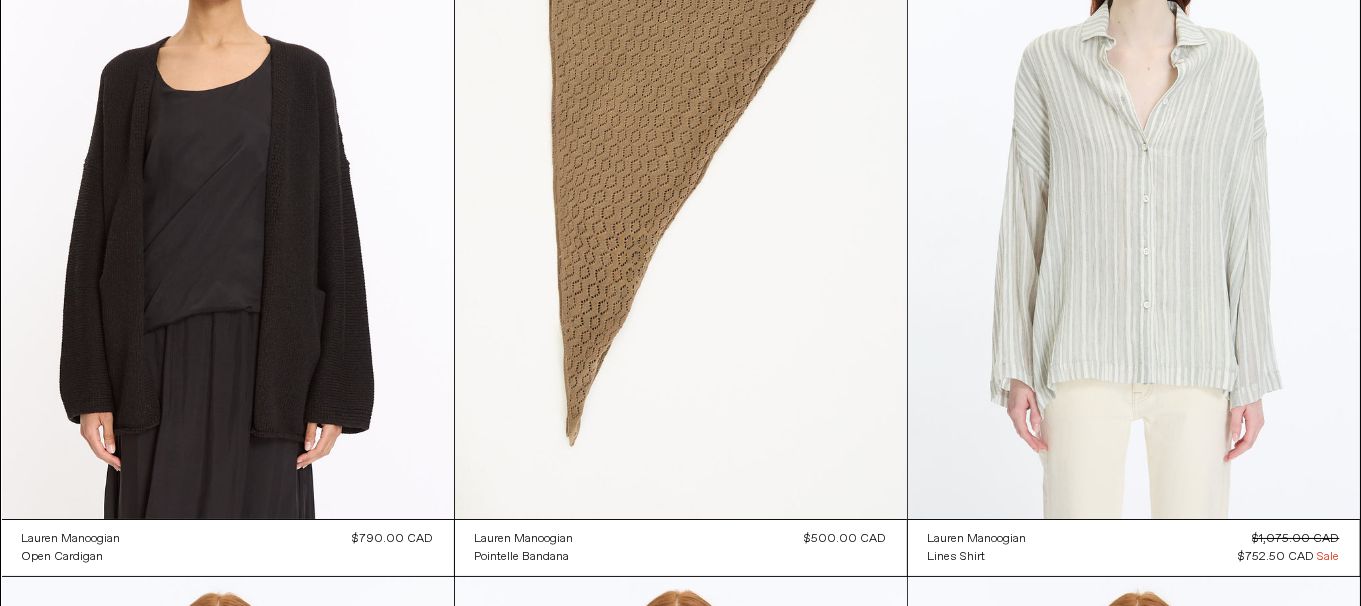 scroll, scrollTop: 7015, scrollLeft: 0, axis: vertical 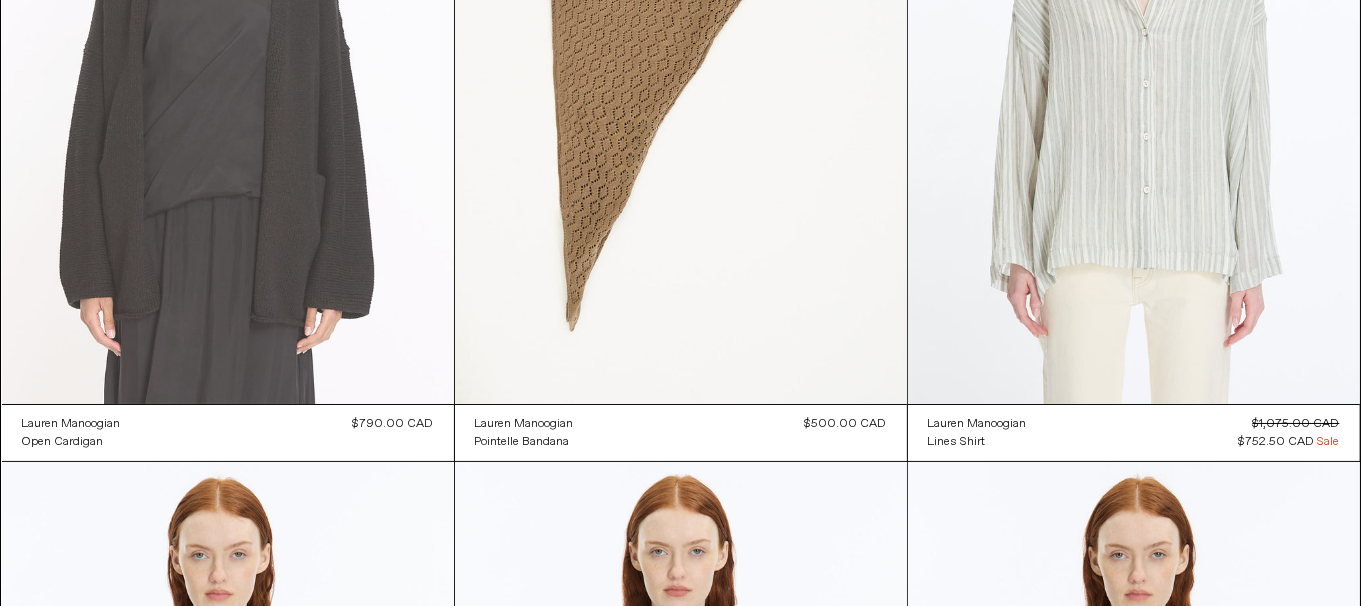 click at bounding box center [228, 65] 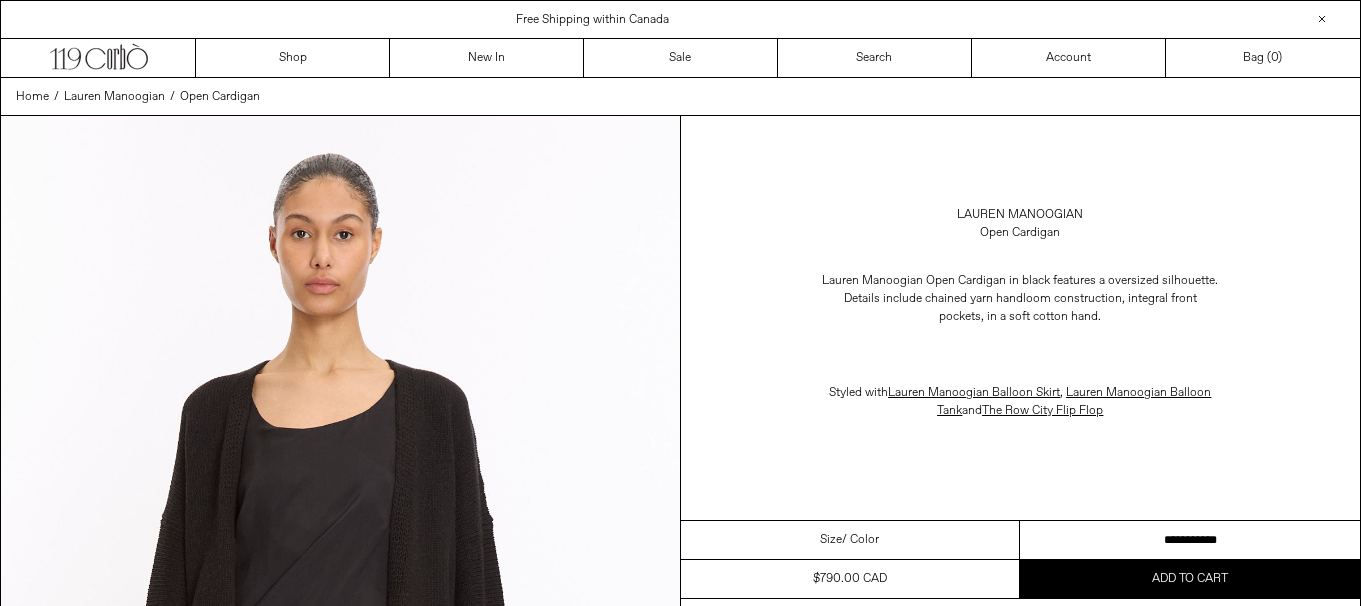 scroll, scrollTop: 0, scrollLeft: 0, axis: both 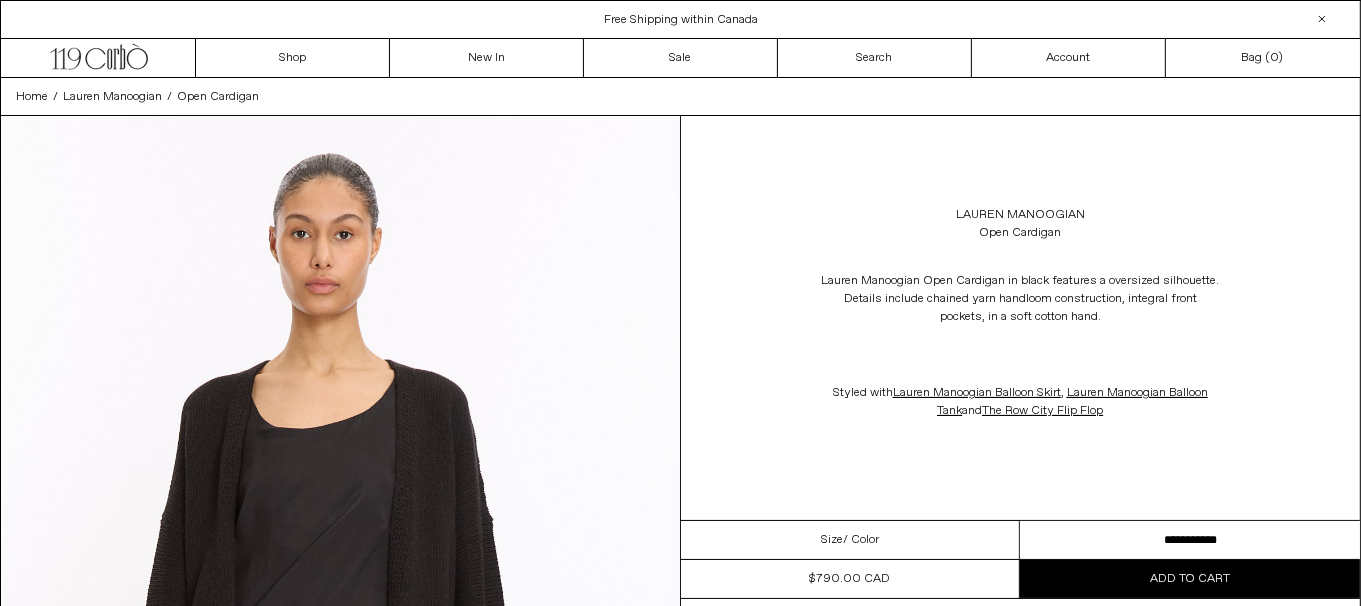 drag, startPoint x: 1244, startPoint y: 540, endPoint x: 1364, endPoint y: 301, distance: 267.4341 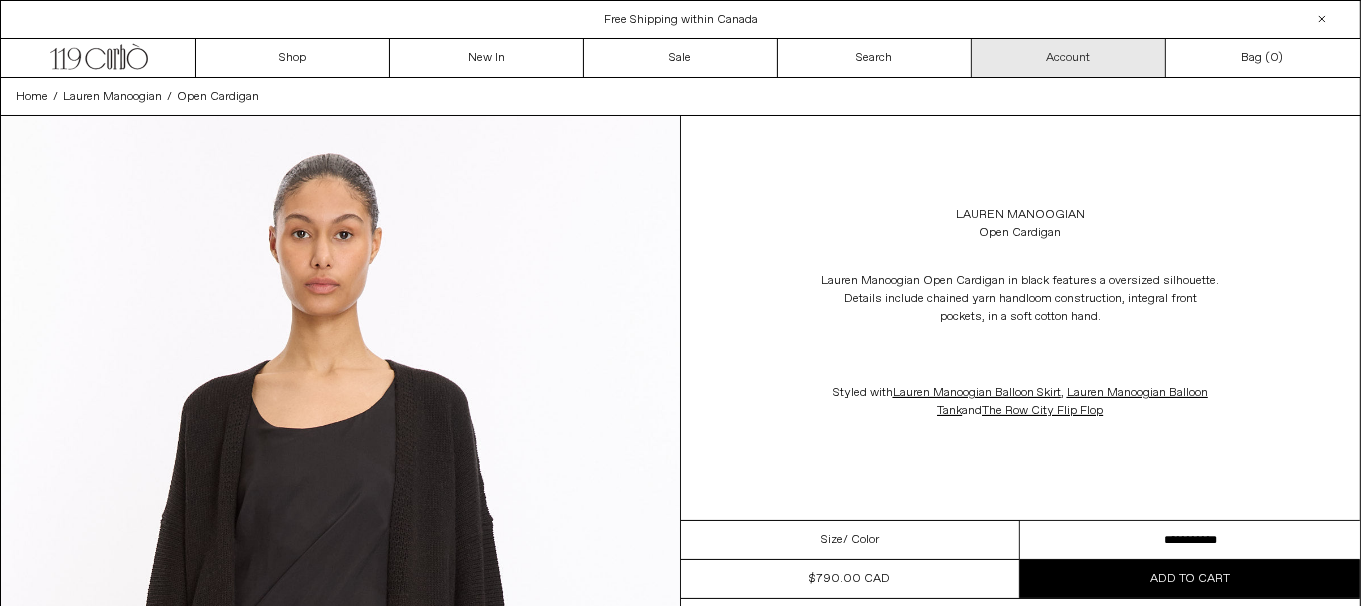 scroll, scrollTop: 0, scrollLeft: 0, axis: both 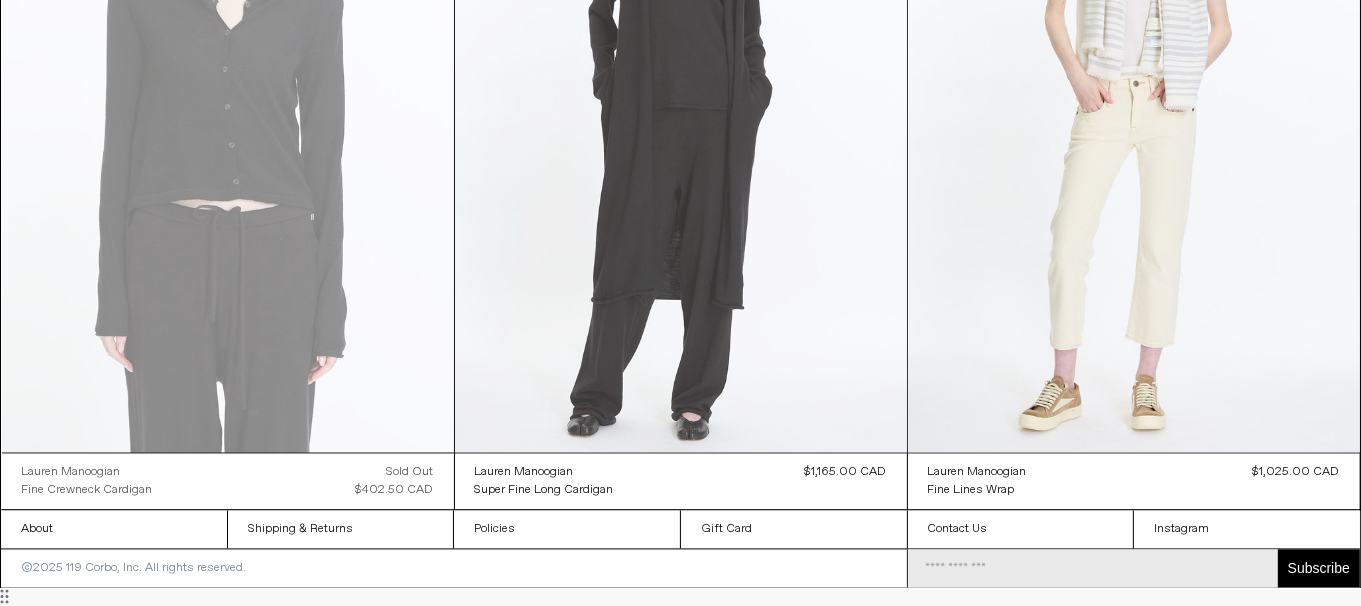 click at bounding box center (681, 113) 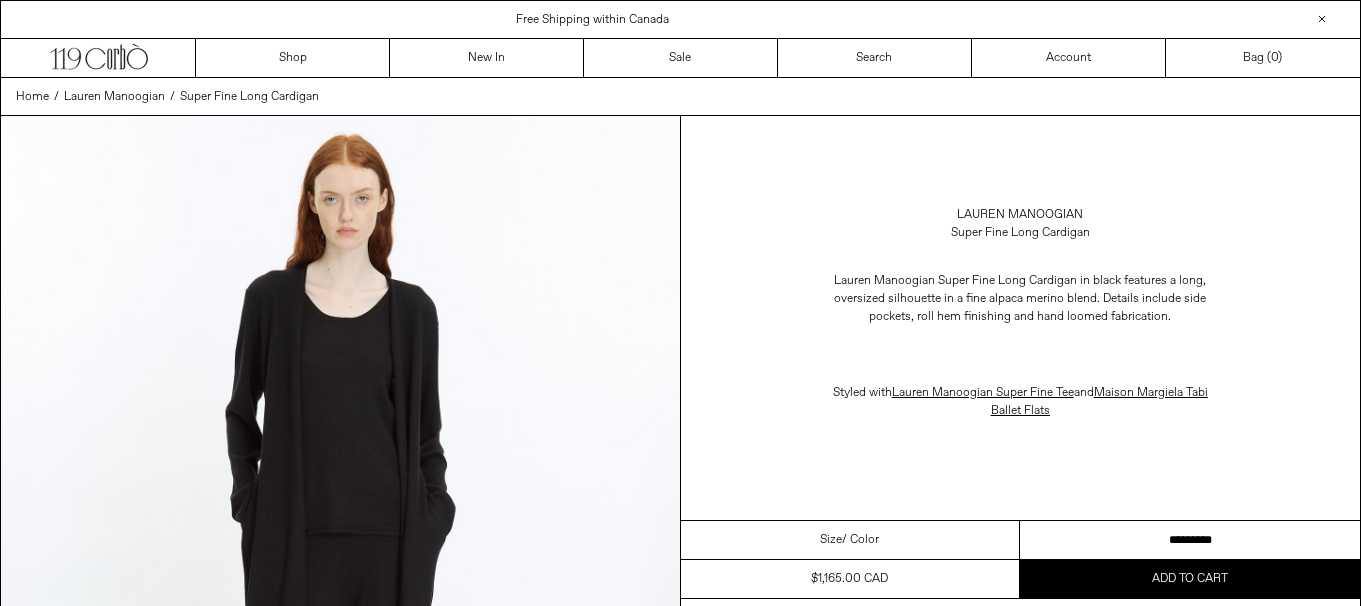 scroll, scrollTop: 0, scrollLeft: 0, axis: both 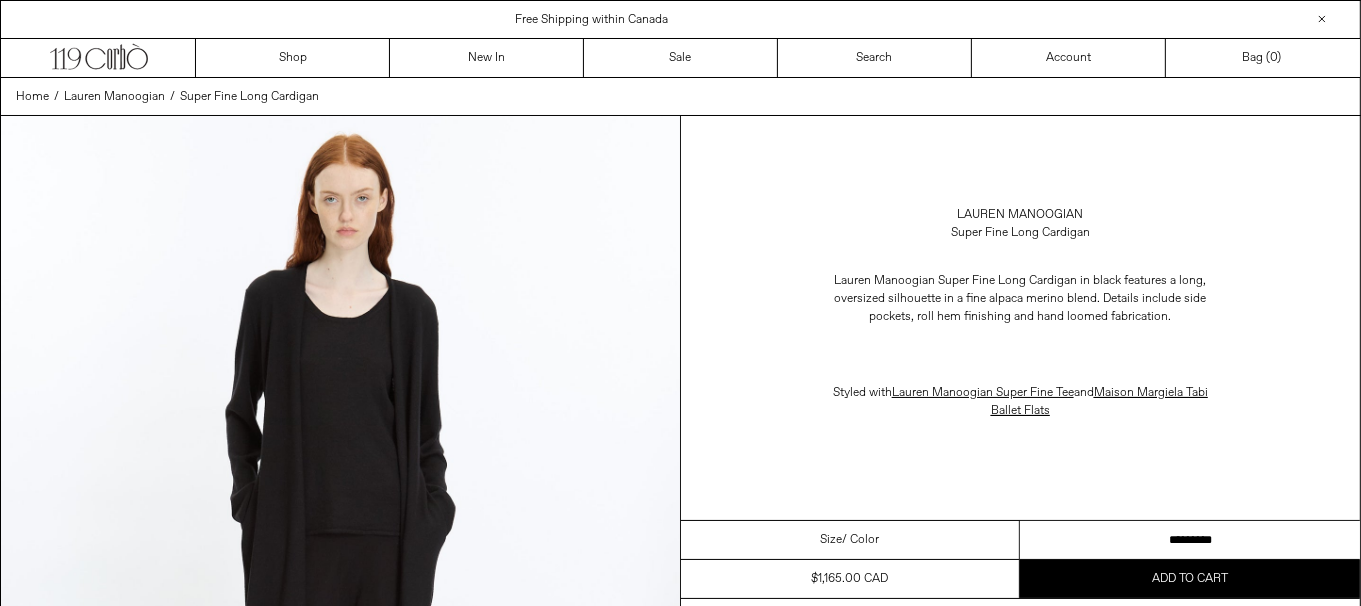 click on "*********
*********" at bounding box center [1190, 540] 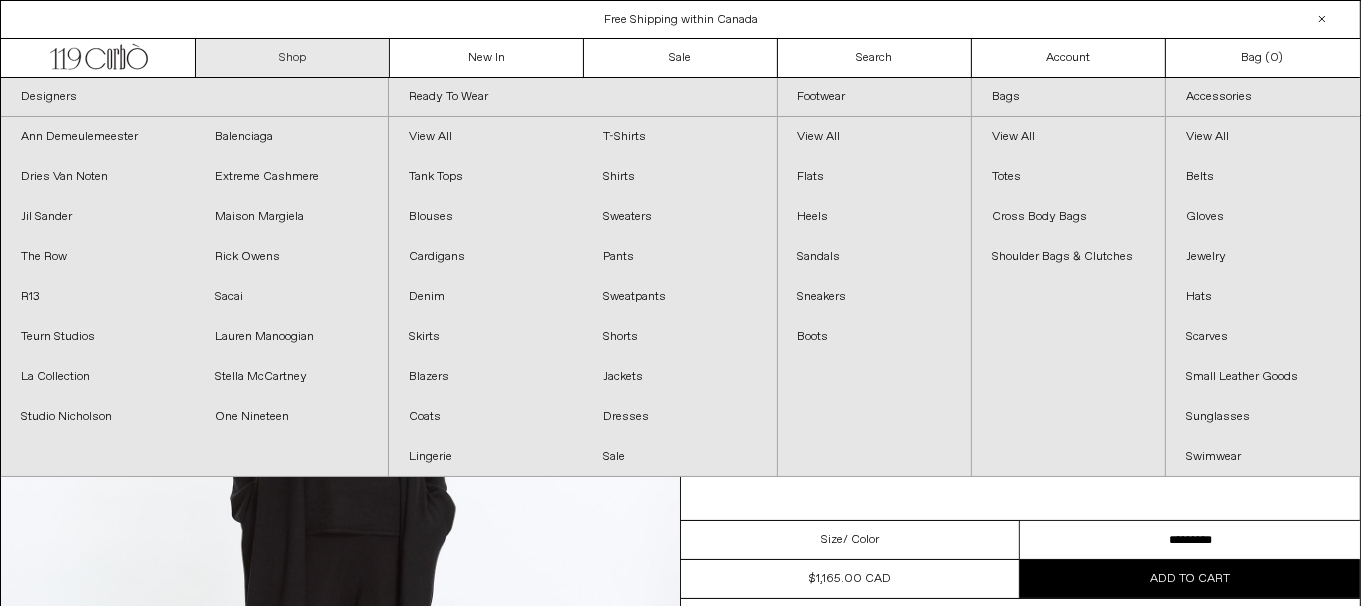 scroll, scrollTop: 0, scrollLeft: 0, axis: both 